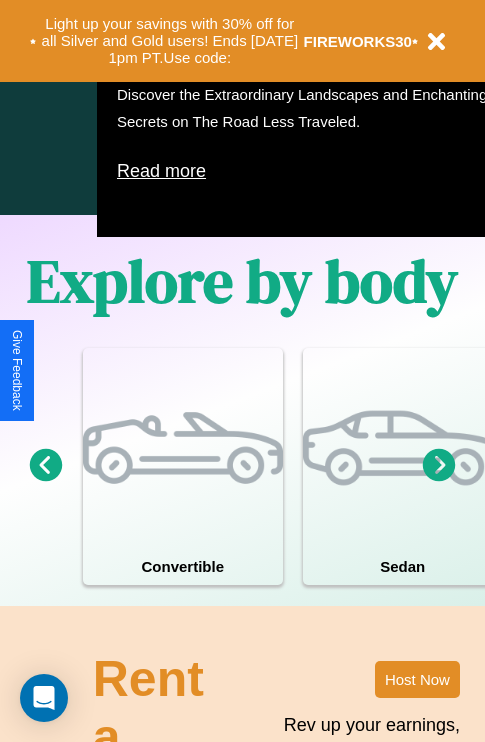 scroll, scrollTop: 1285, scrollLeft: 0, axis: vertical 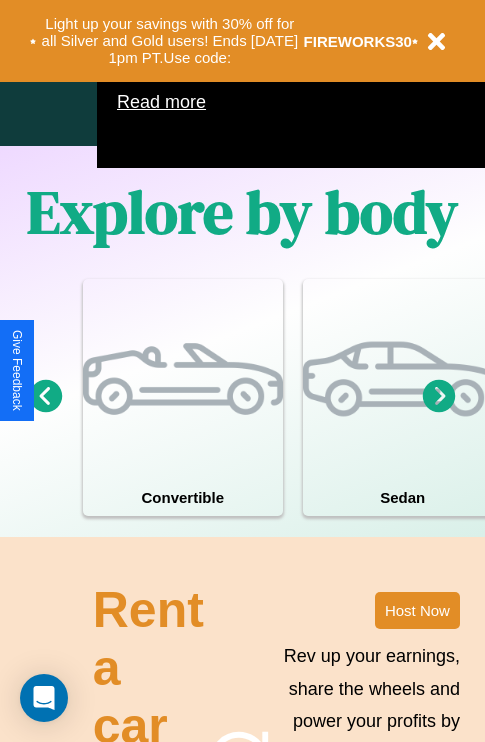 click 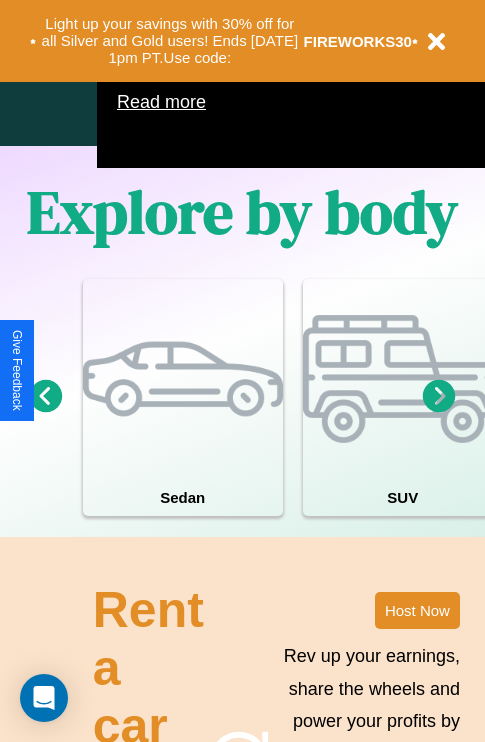 click 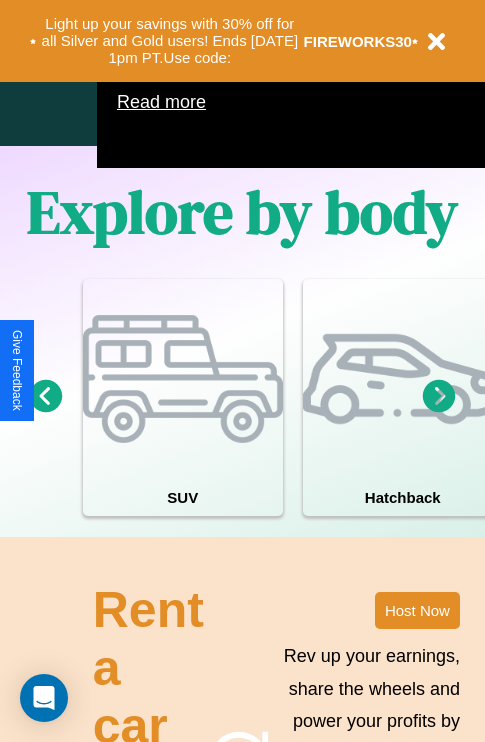 click 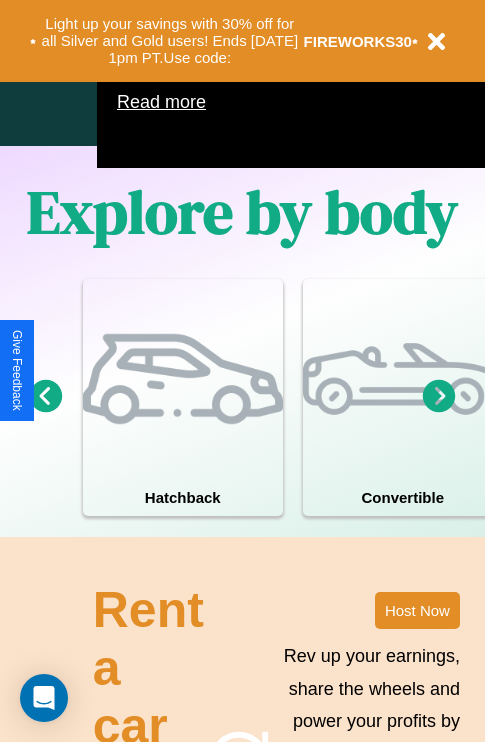 click 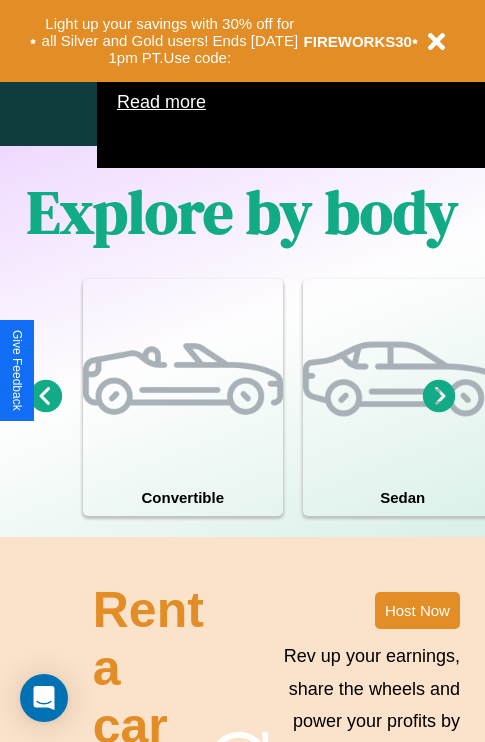 click 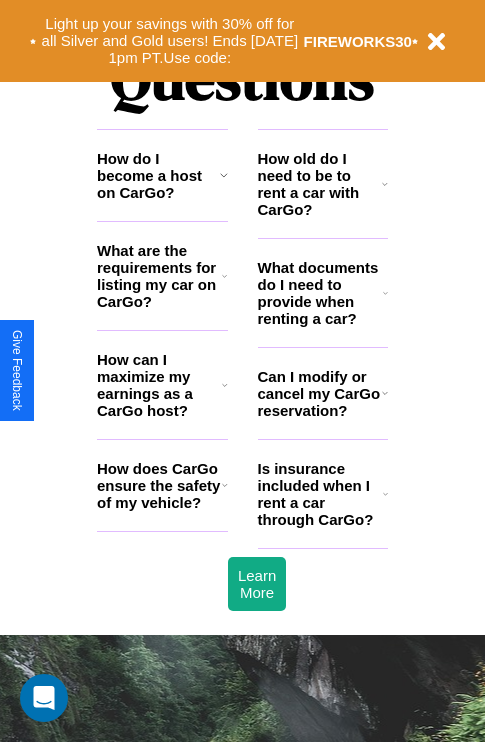 scroll, scrollTop: 2423, scrollLeft: 0, axis: vertical 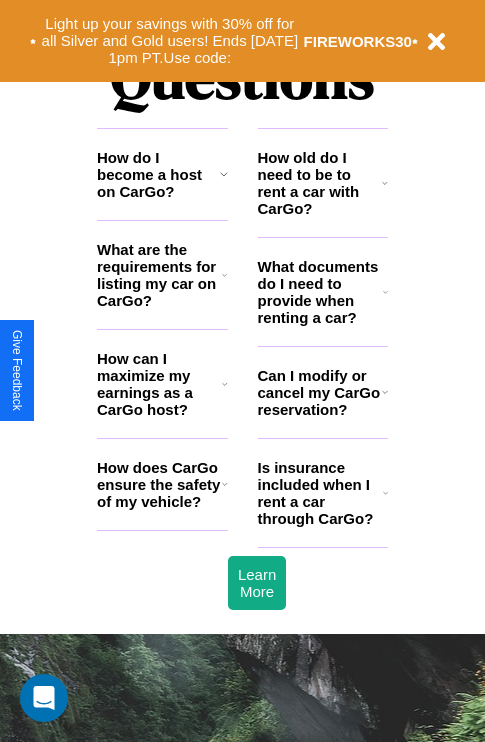 click on "How old do I need to be to rent a car with CarGo?" at bounding box center [320, 183] 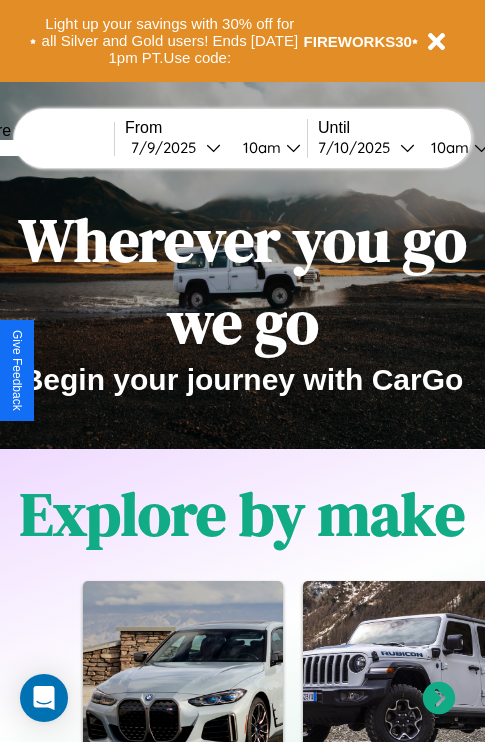 scroll, scrollTop: 0, scrollLeft: 0, axis: both 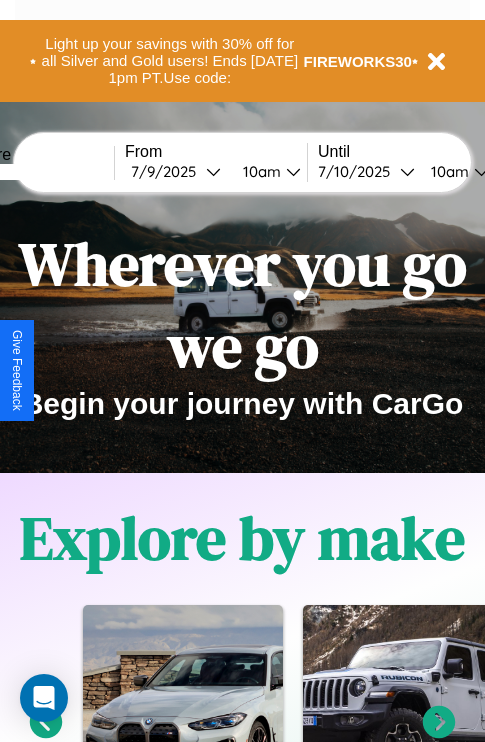 click at bounding box center [39, 172] 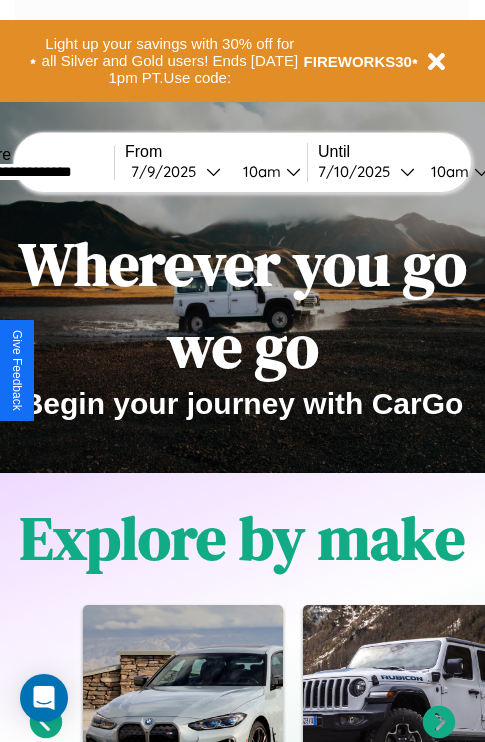 type on "**********" 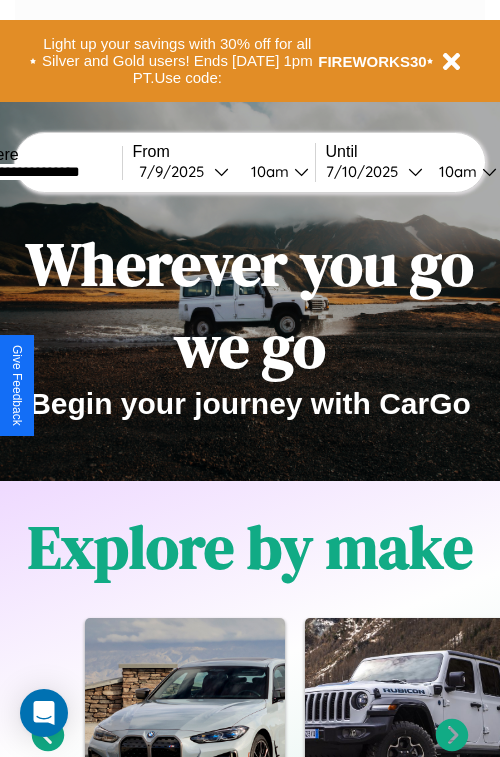 select on "*" 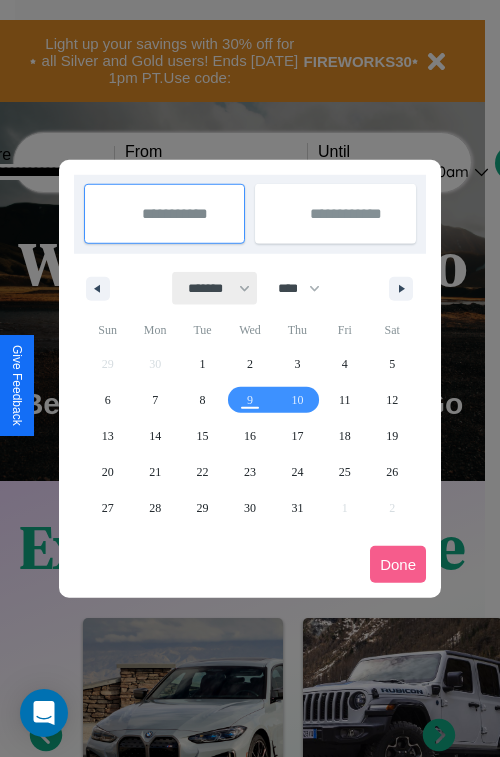 click on "******* ******** ***** ***** *** **** **** ****** ********* ******* ******** ********" at bounding box center (215, 288) 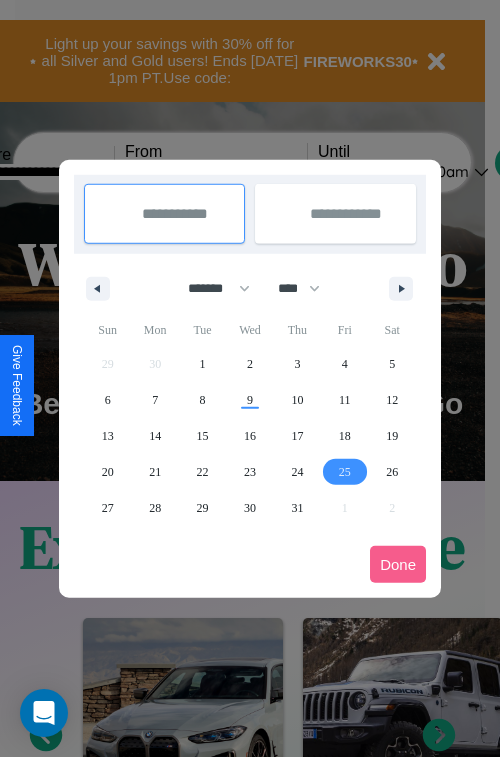 click on "25" at bounding box center [345, 472] 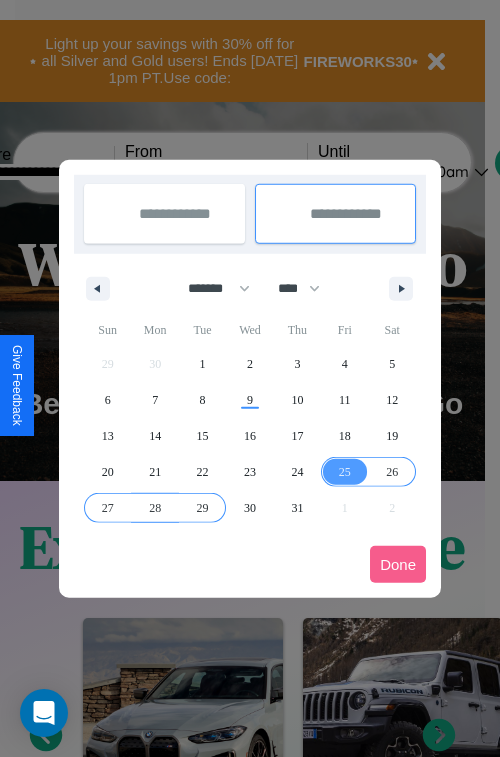click on "29" at bounding box center (203, 508) 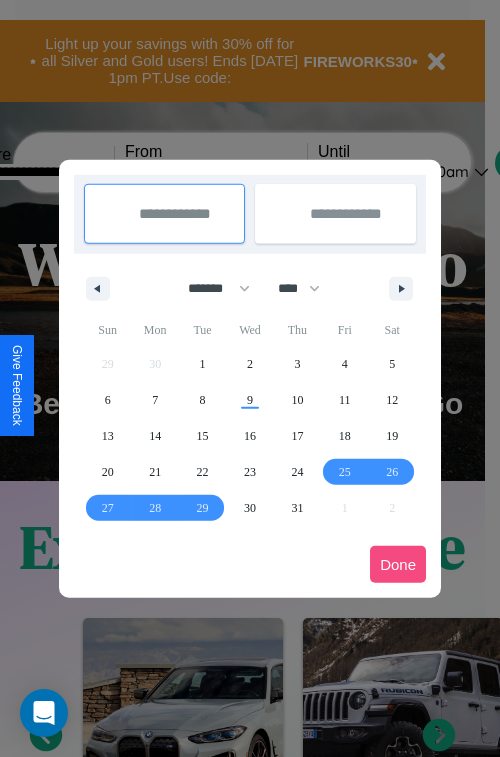 click on "Done" at bounding box center [398, 564] 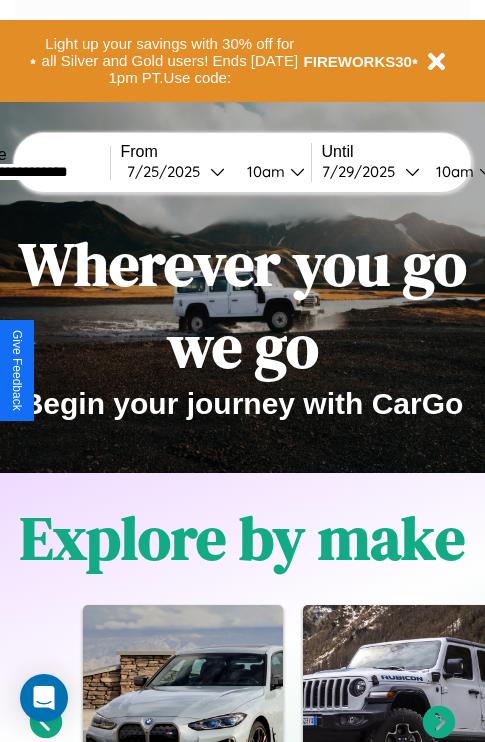 scroll, scrollTop: 0, scrollLeft: 77, axis: horizontal 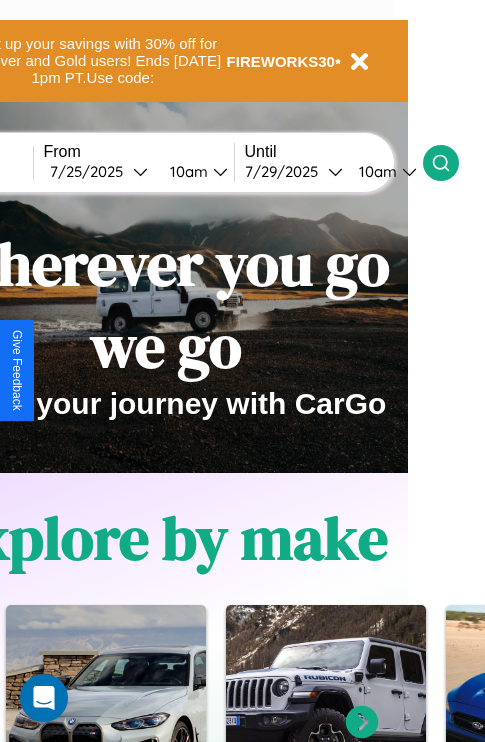 click 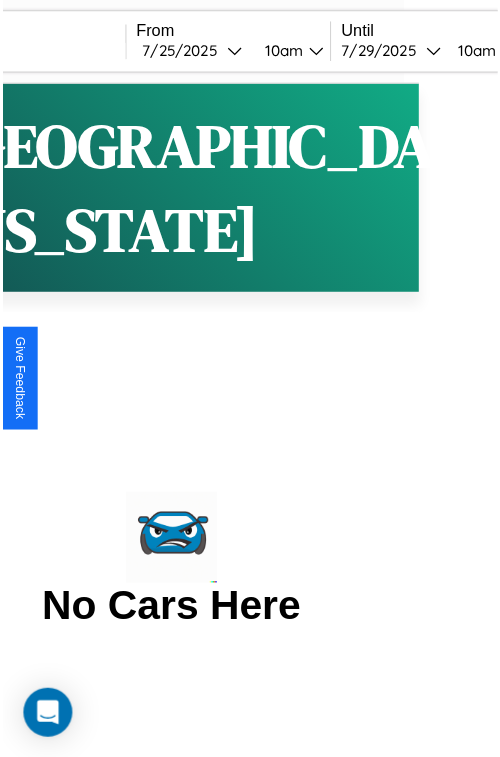 scroll, scrollTop: 0, scrollLeft: 0, axis: both 